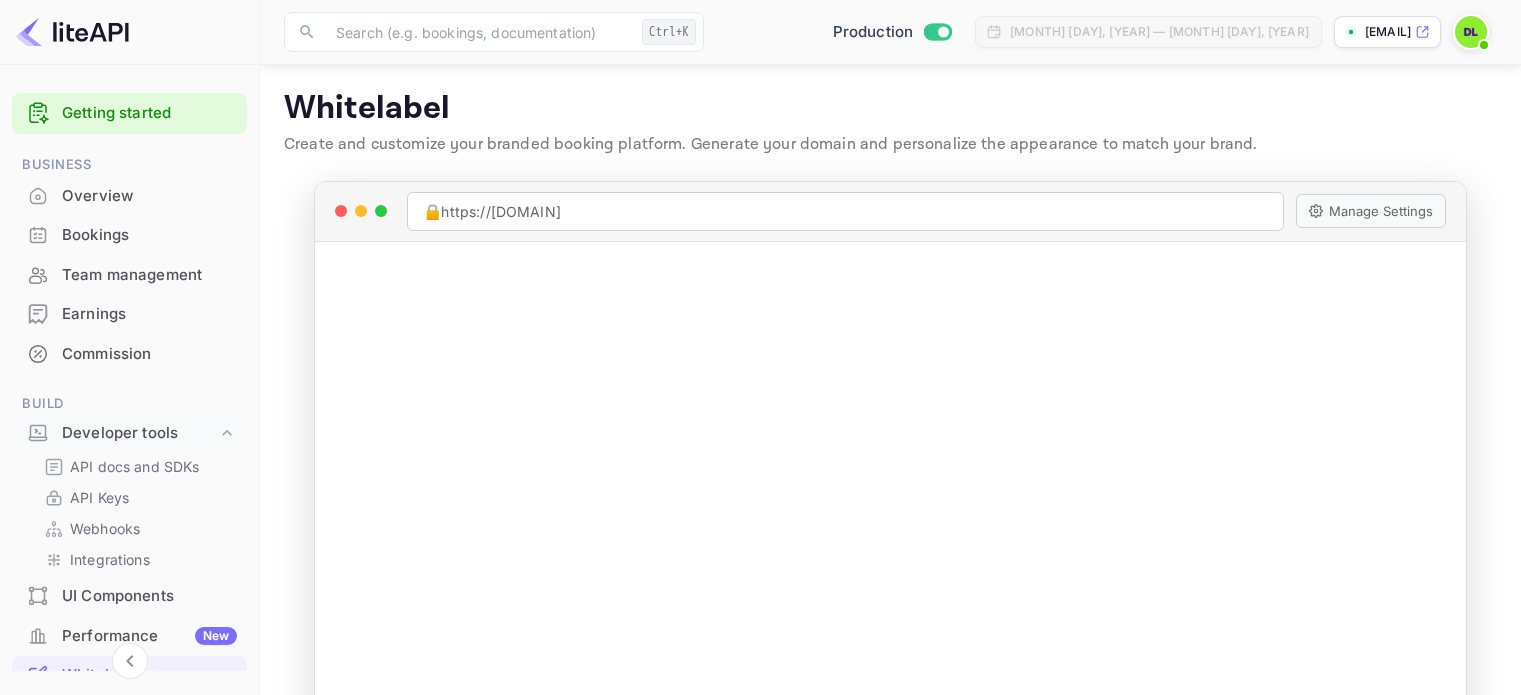 scroll, scrollTop: 109, scrollLeft: 0, axis: vertical 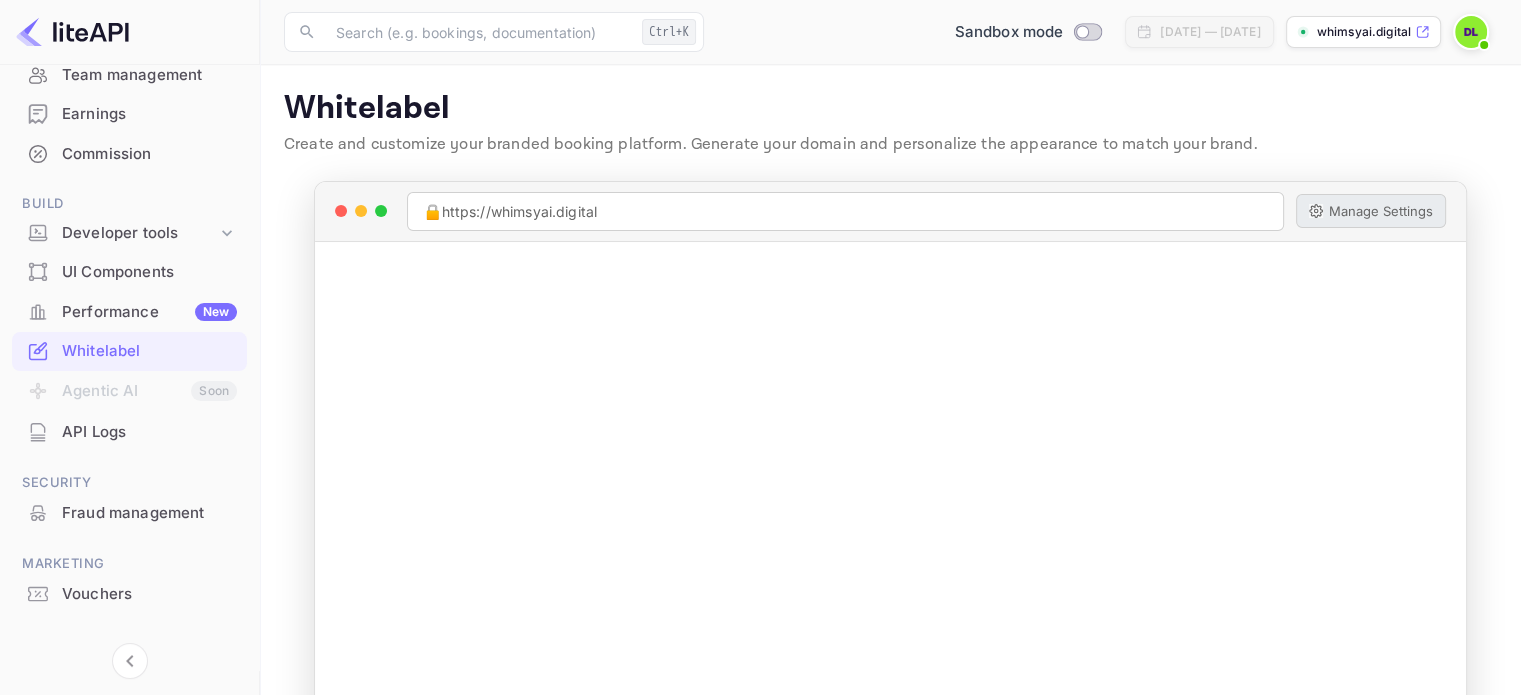 click on "Whitelabel" at bounding box center (149, 351) 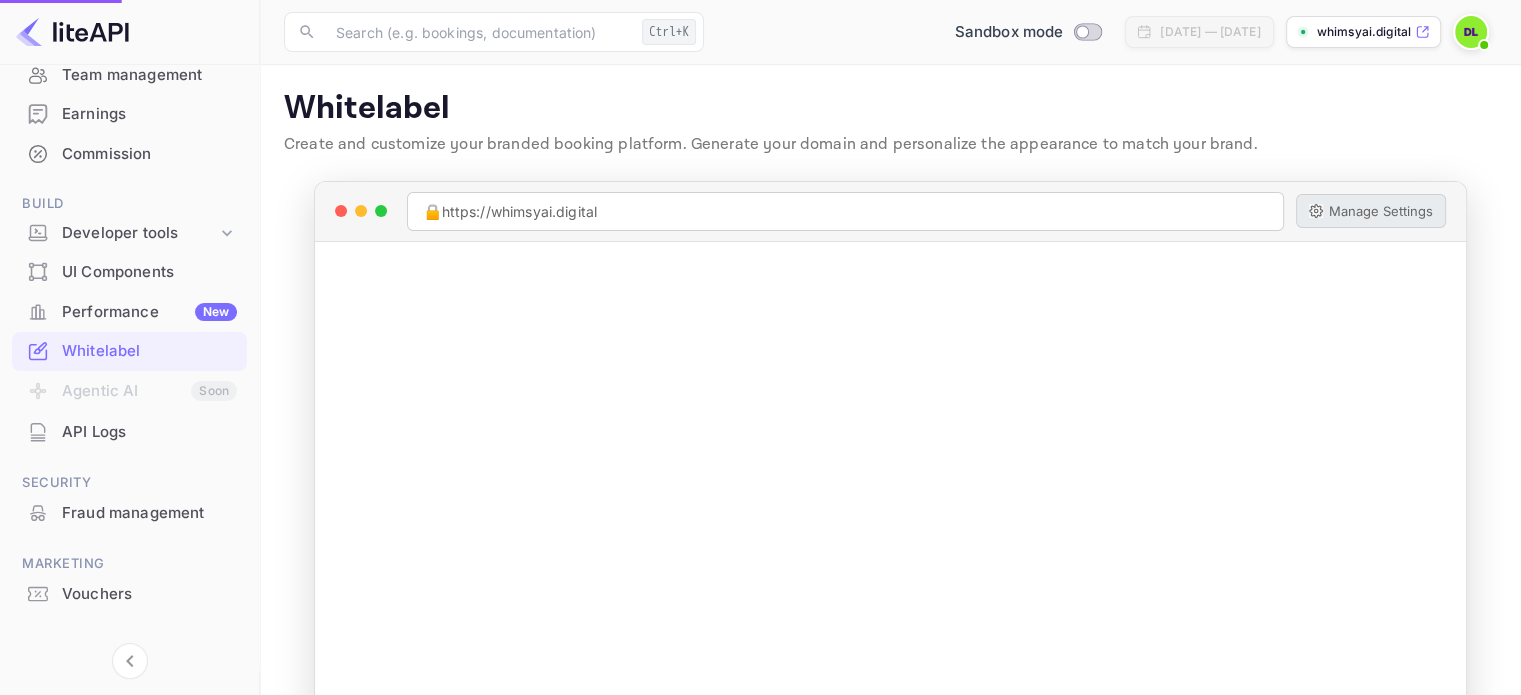 checkbox on "true" 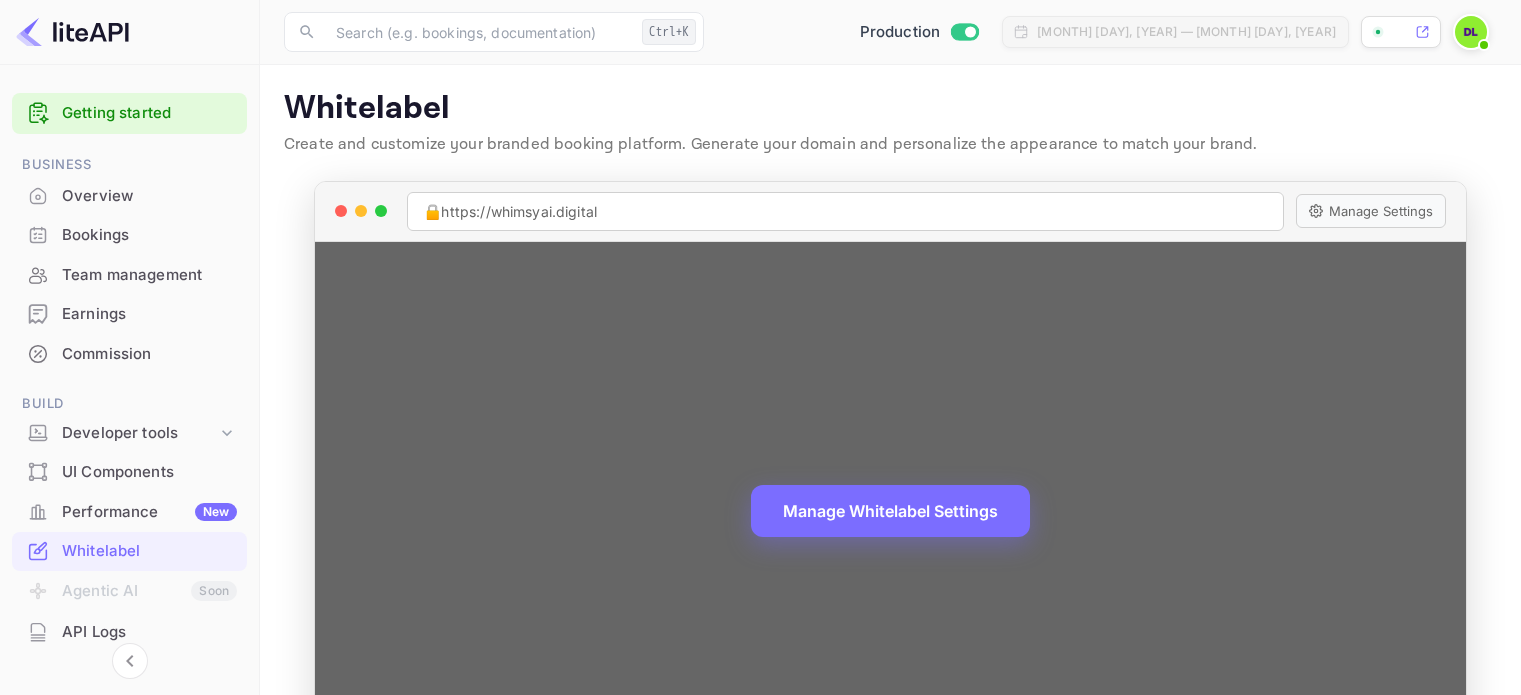 scroll, scrollTop: 0, scrollLeft: 0, axis: both 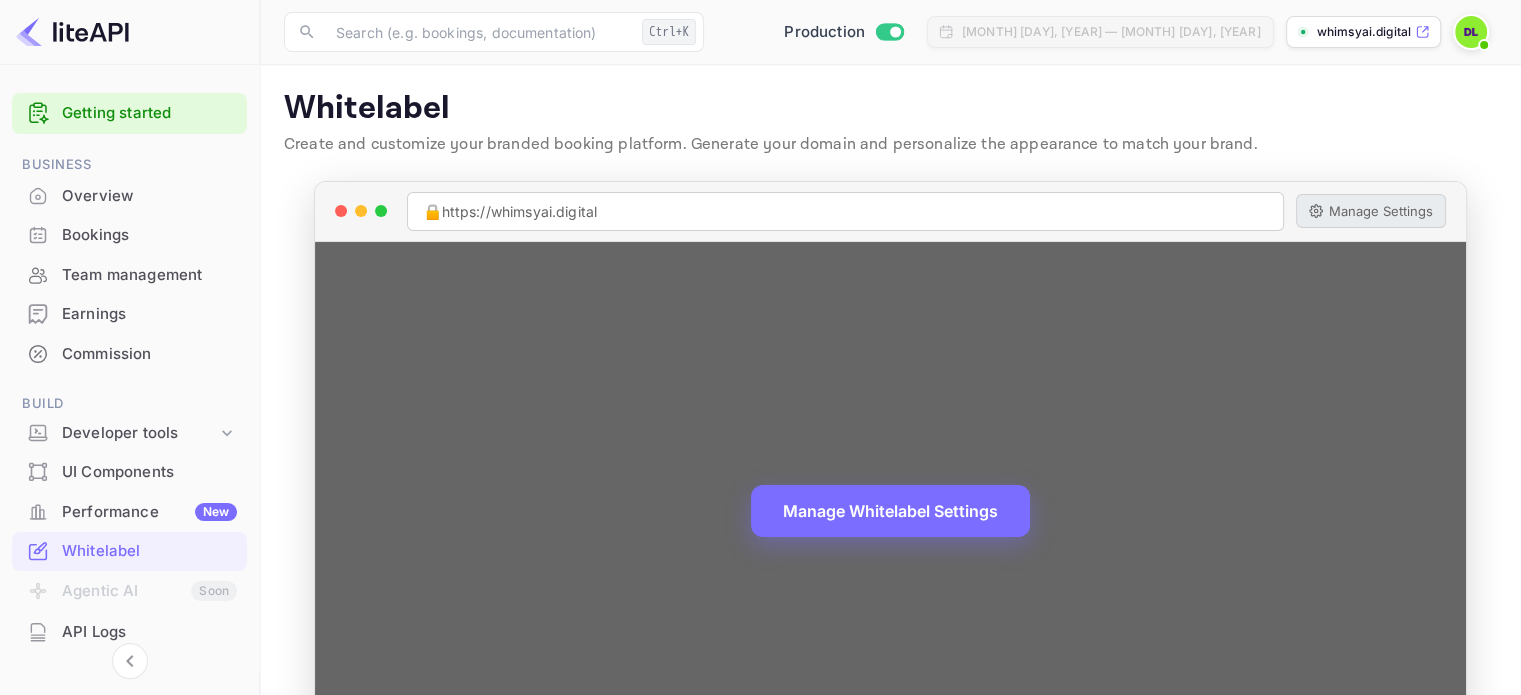click on "Manage Settings" at bounding box center (1371, 211) 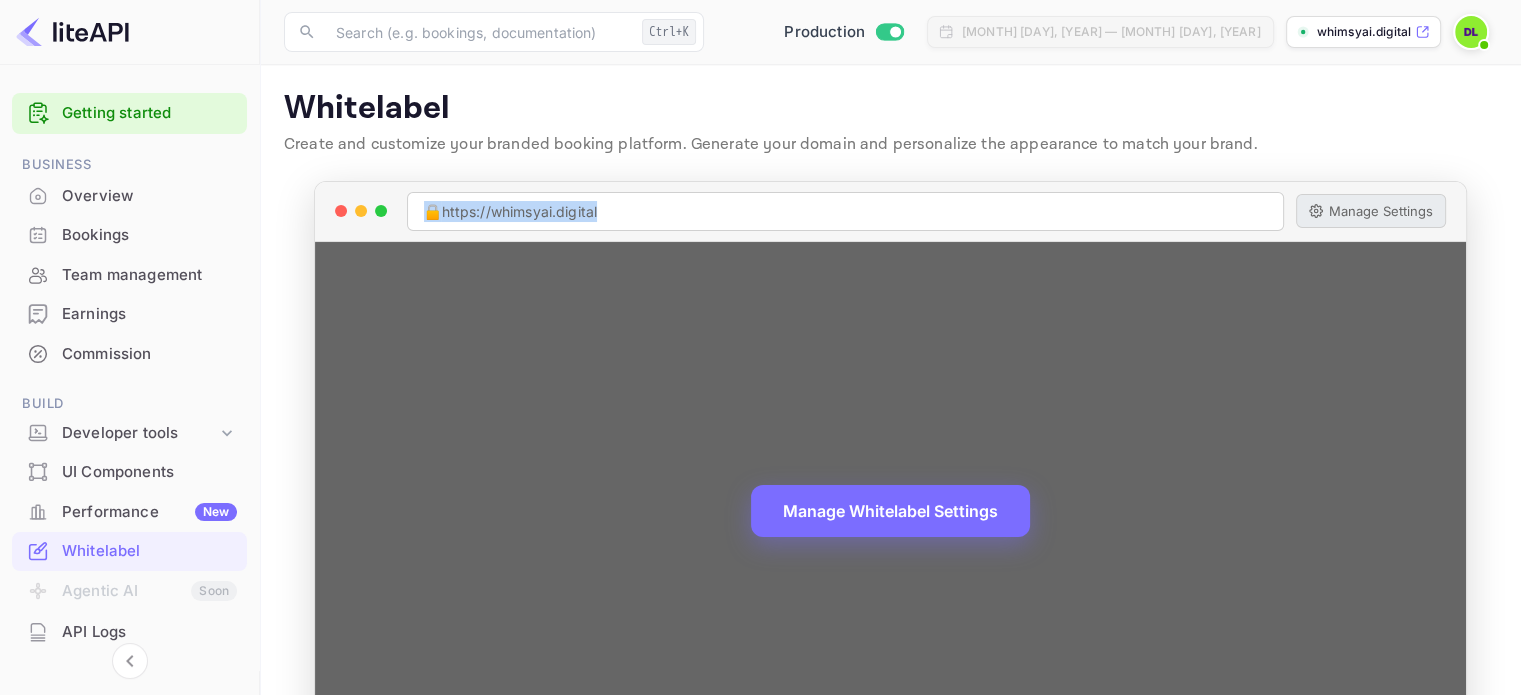 drag, startPoint x: 612, startPoint y: 215, endPoint x: 407, endPoint y: 206, distance: 205.19746 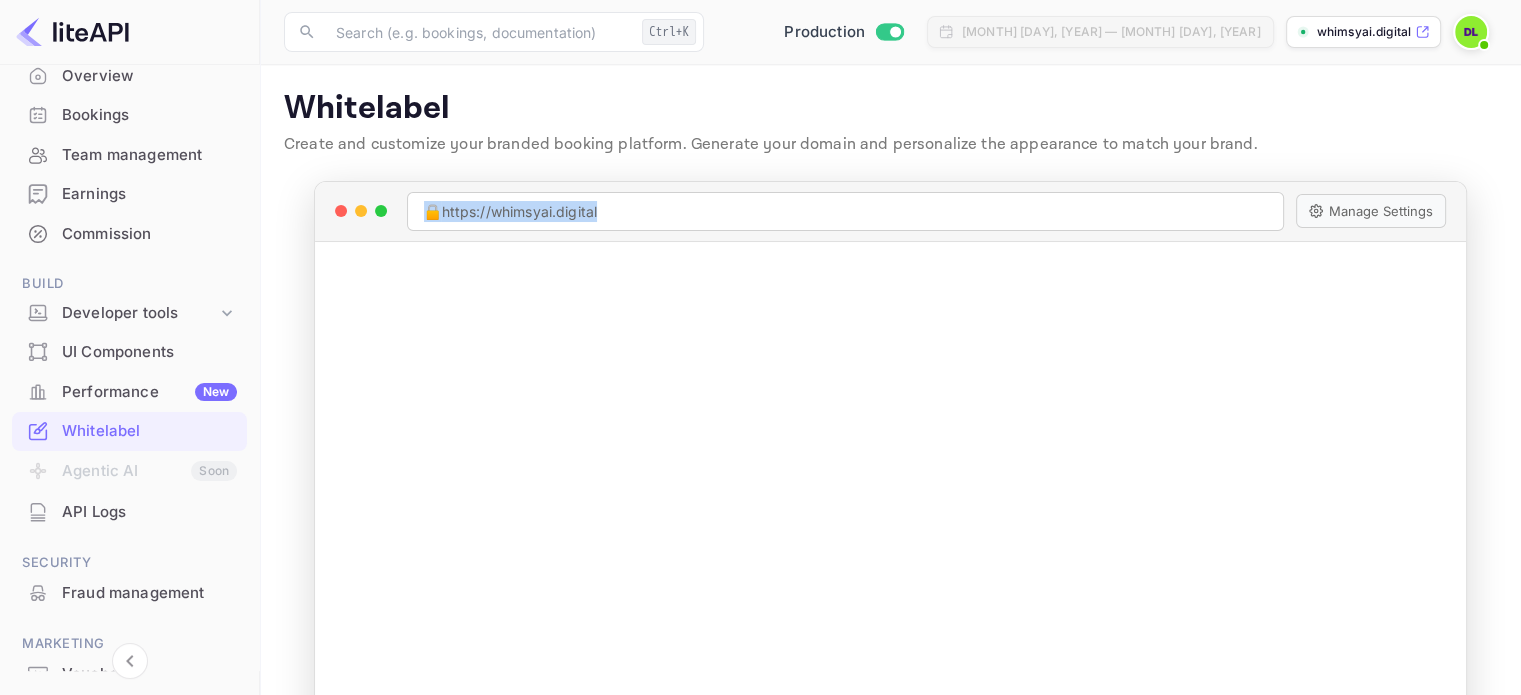 scroll, scrollTop: 229, scrollLeft: 0, axis: vertical 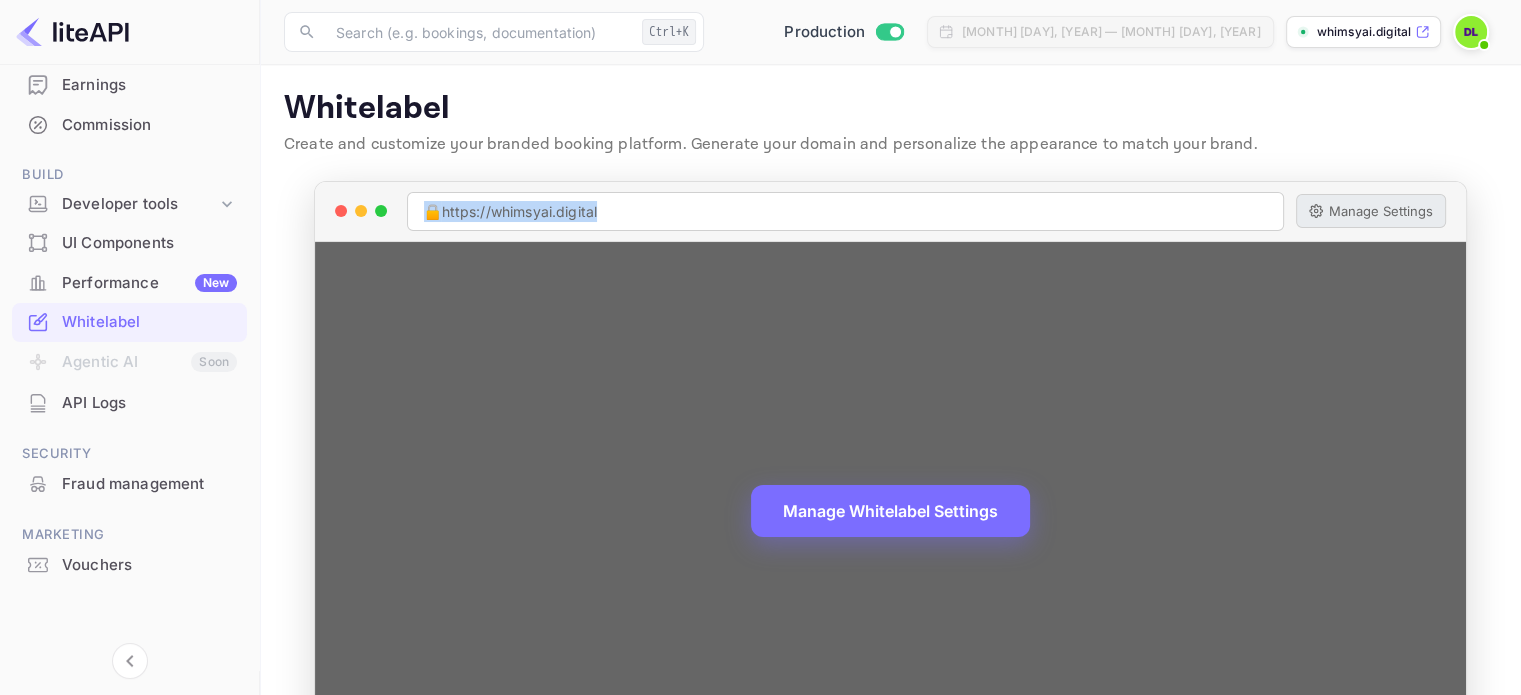 click on "Manage Settings" at bounding box center (1371, 211) 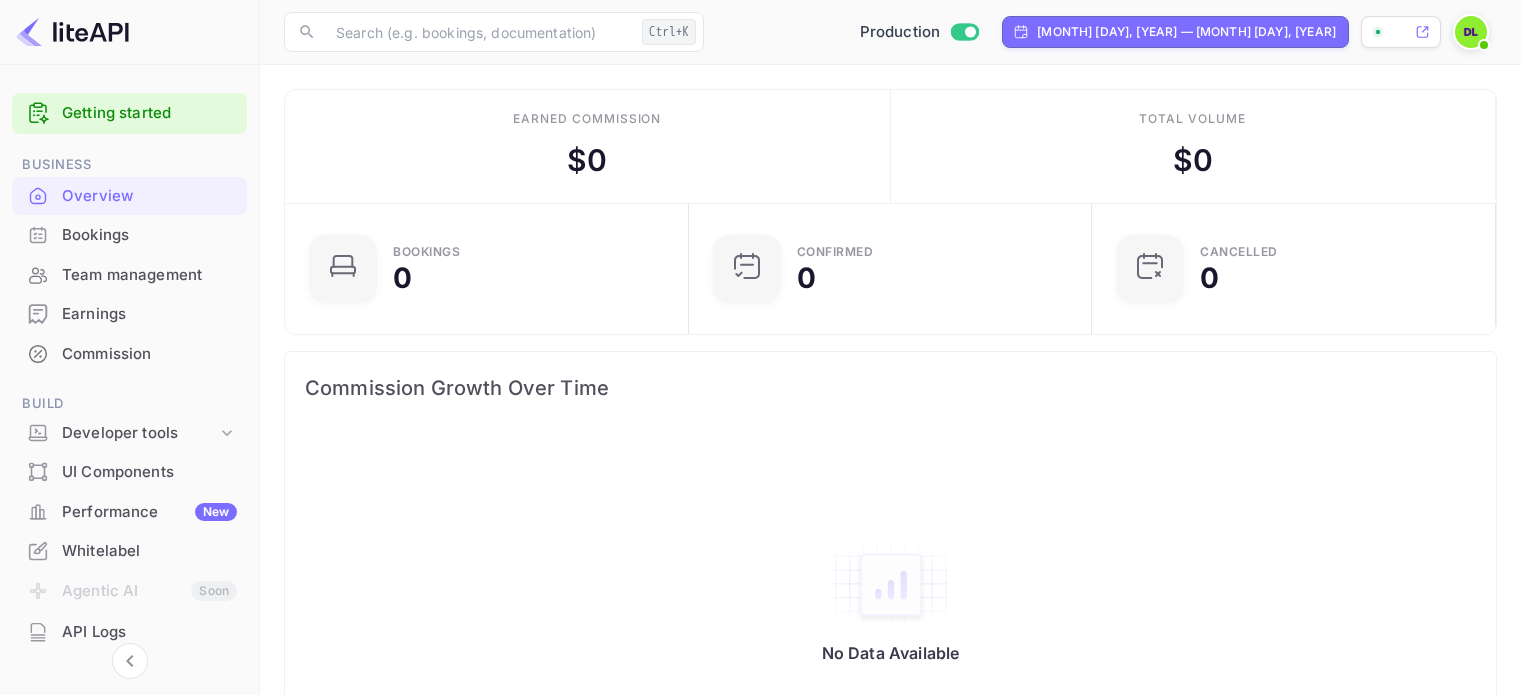 scroll, scrollTop: 0, scrollLeft: 0, axis: both 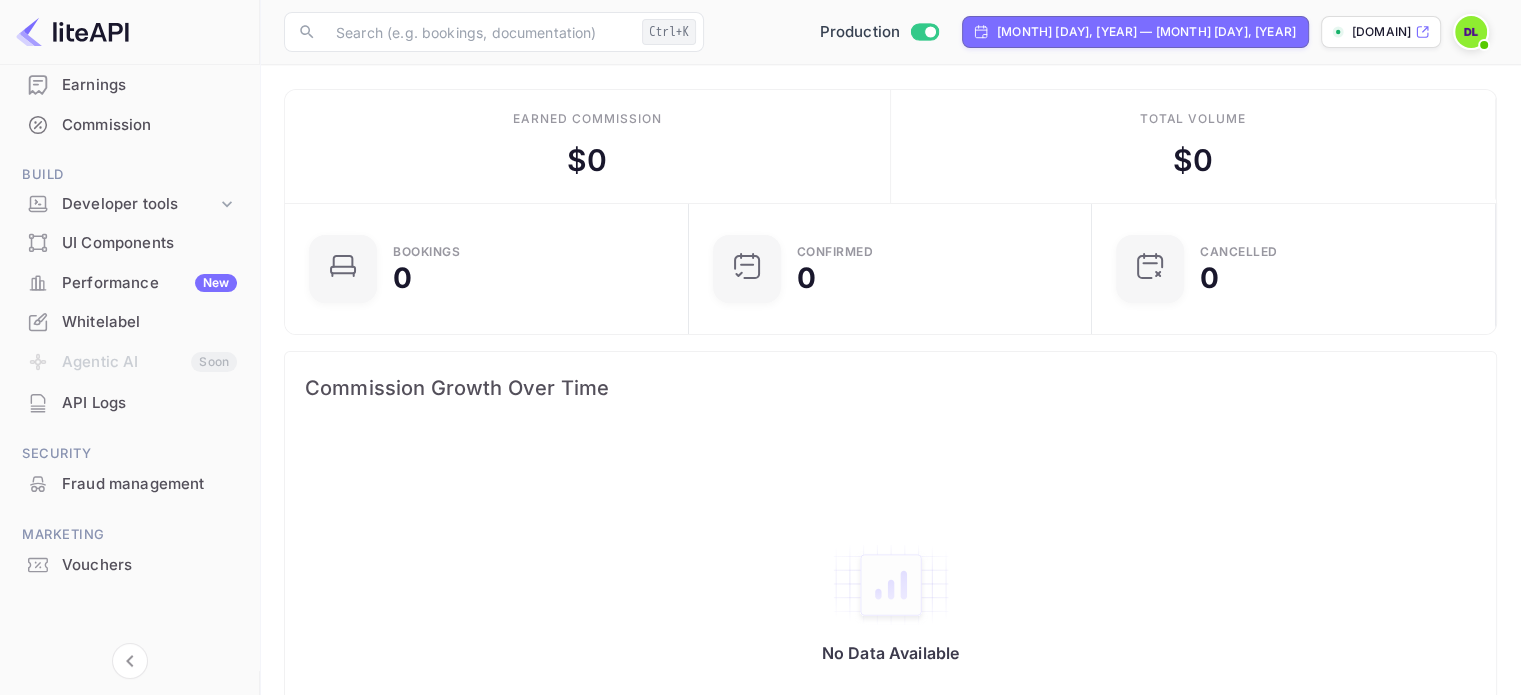 click on "Whitelabel" at bounding box center (149, 322) 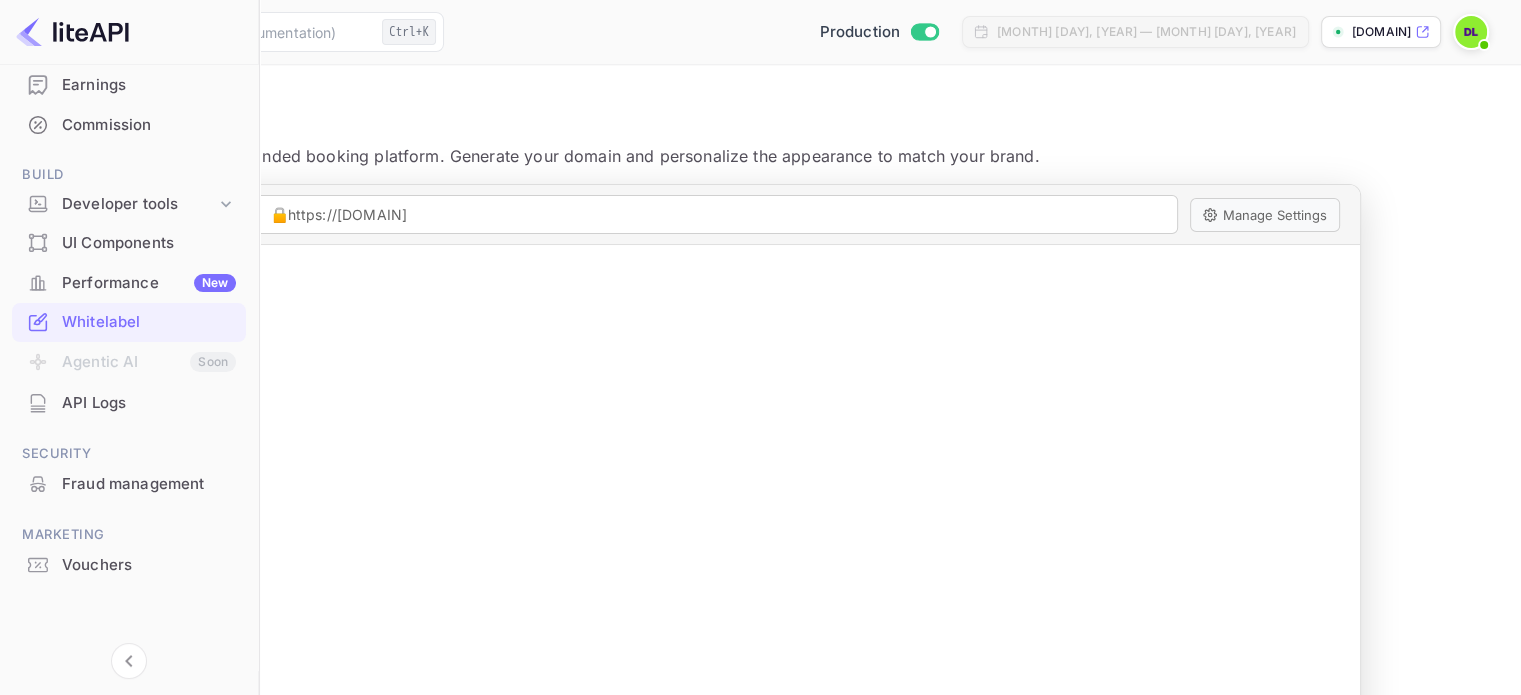 scroll, scrollTop: 0, scrollLeft: 0, axis: both 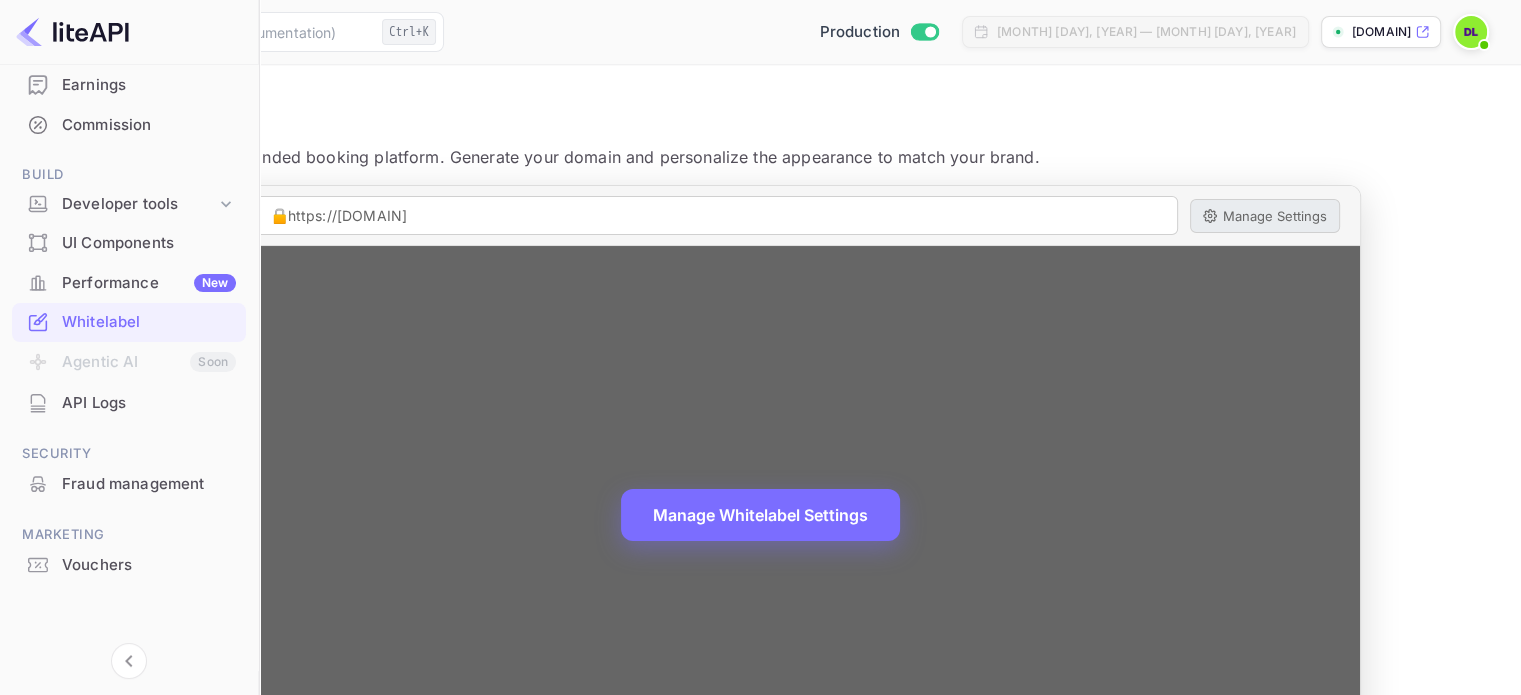click on "Manage Settings" at bounding box center [1265, 216] 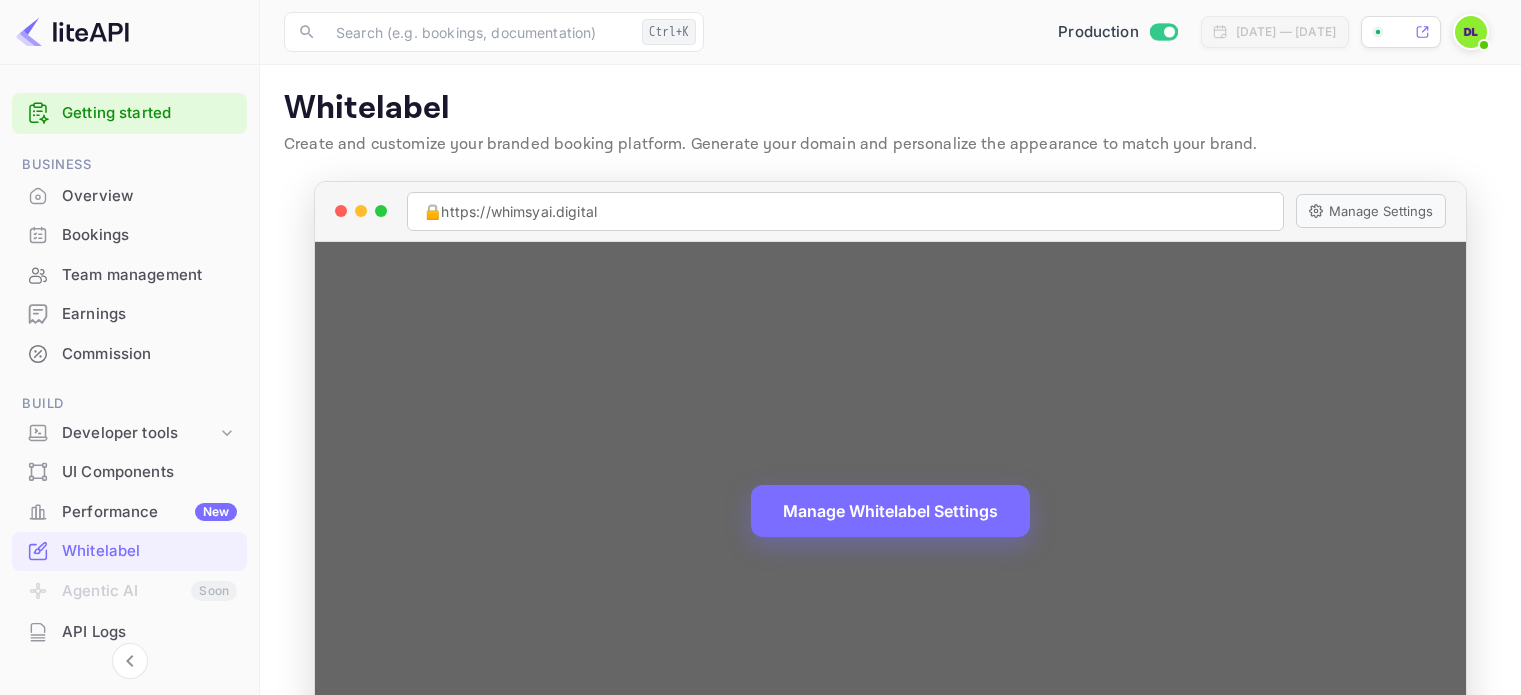 scroll, scrollTop: 0, scrollLeft: 0, axis: both 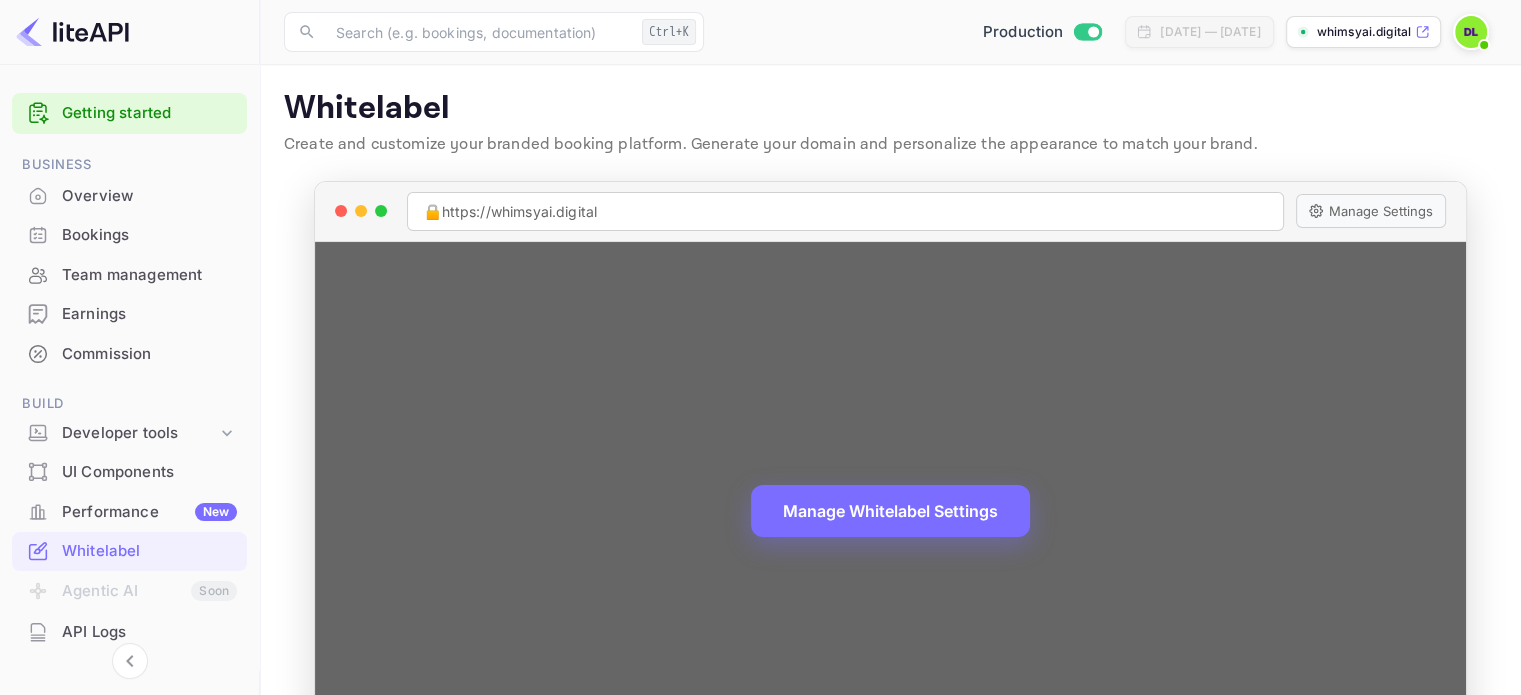 click on "🔒  https://whimsyai.digital Manage Settings" at bounding box center [890, 212] 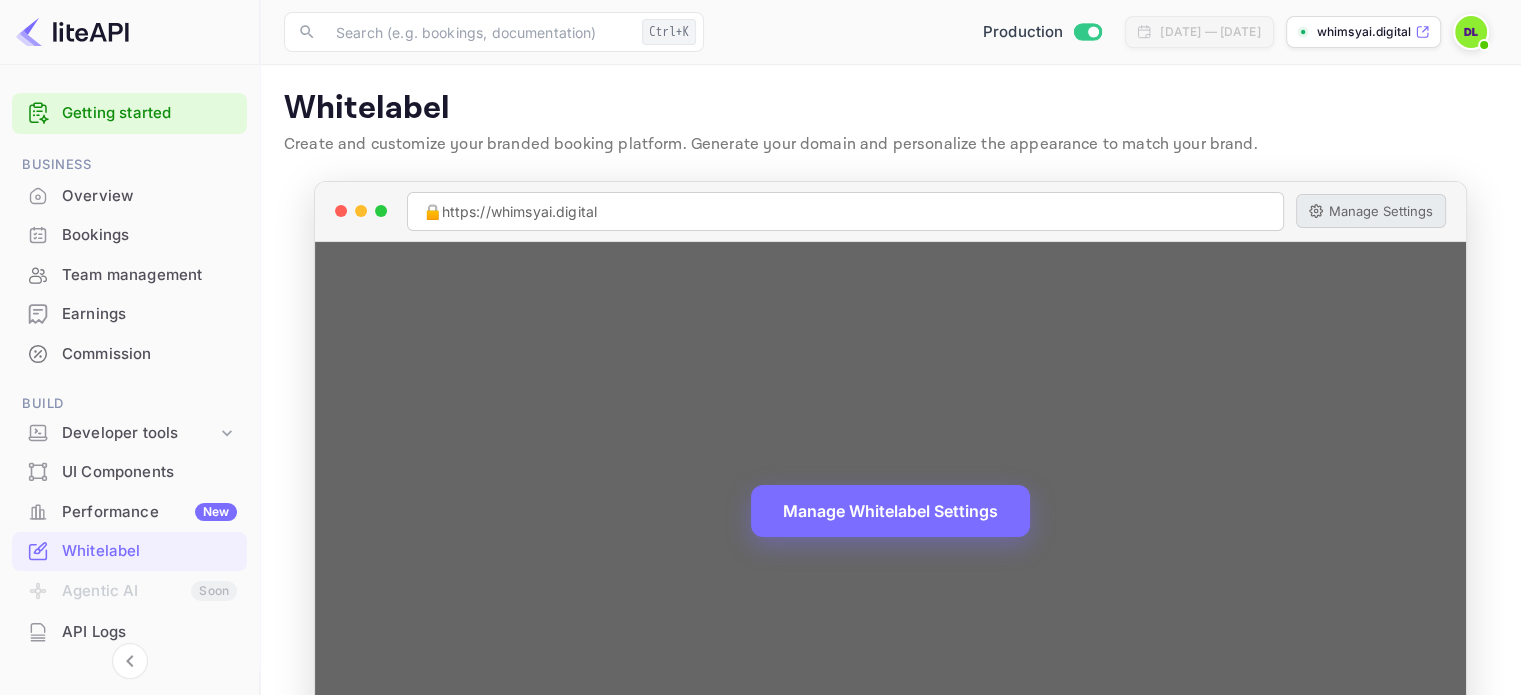 click on "Manage Settings" at bounding box center (1371, 211) 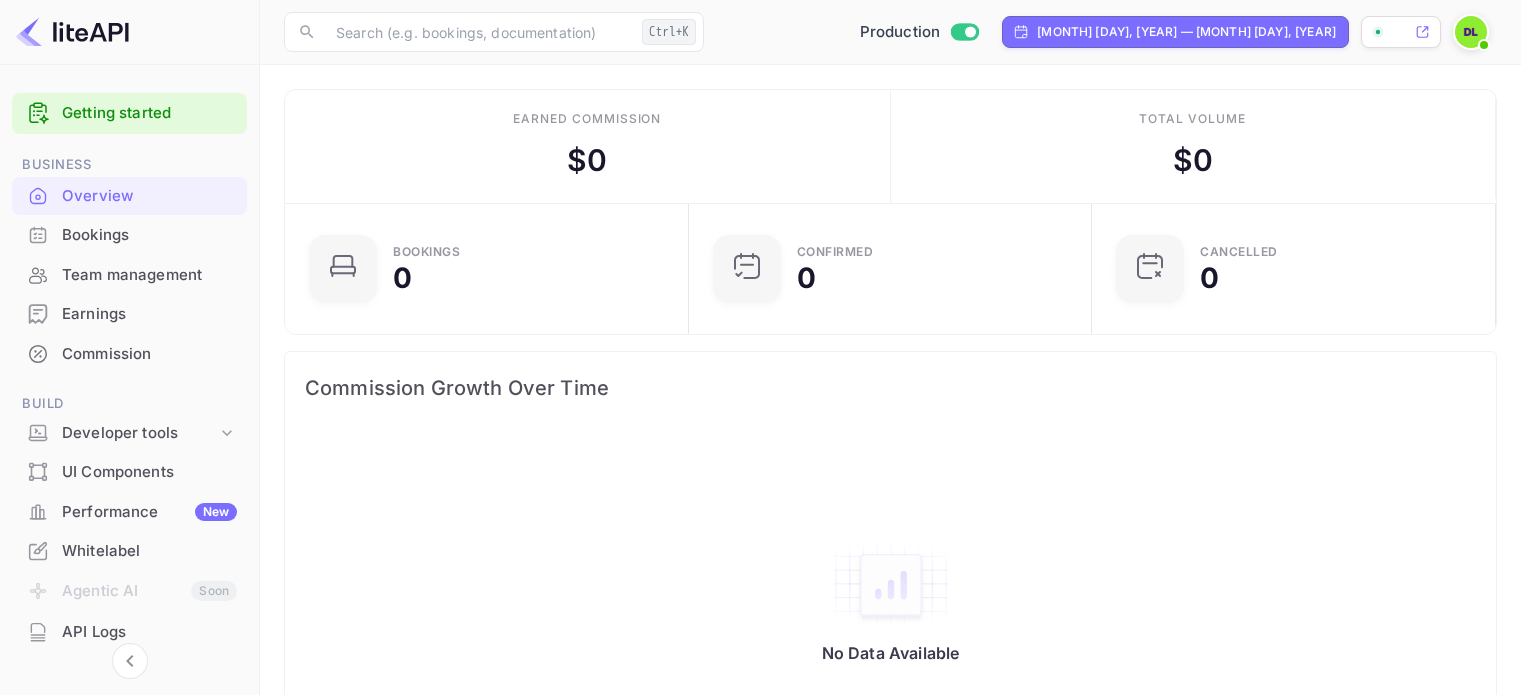 scroll, scrollTop: 0, scrollLeft: 0, axis: both 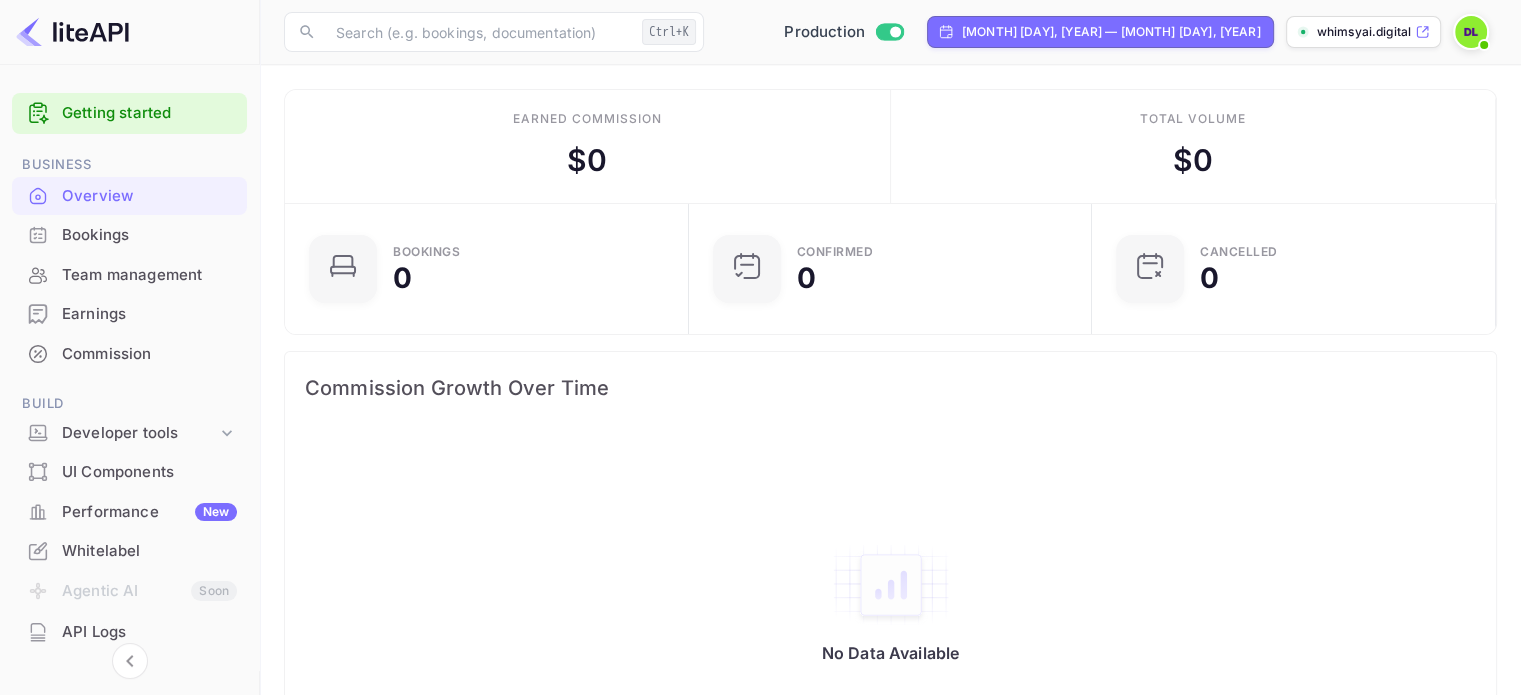 click on "Whitelabel" at bounding box center [149, 551] 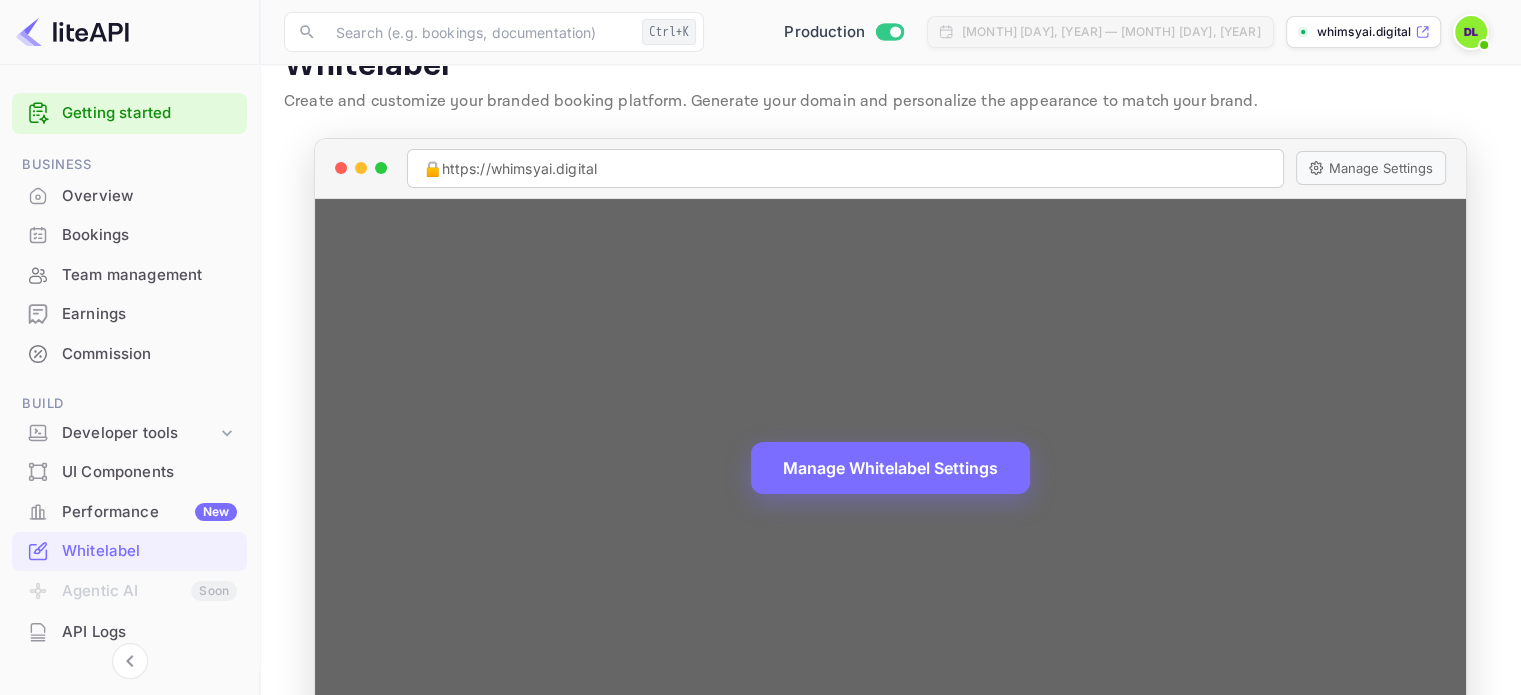scroll, scrollTop: 0, scrollLeft: 0, axis: both 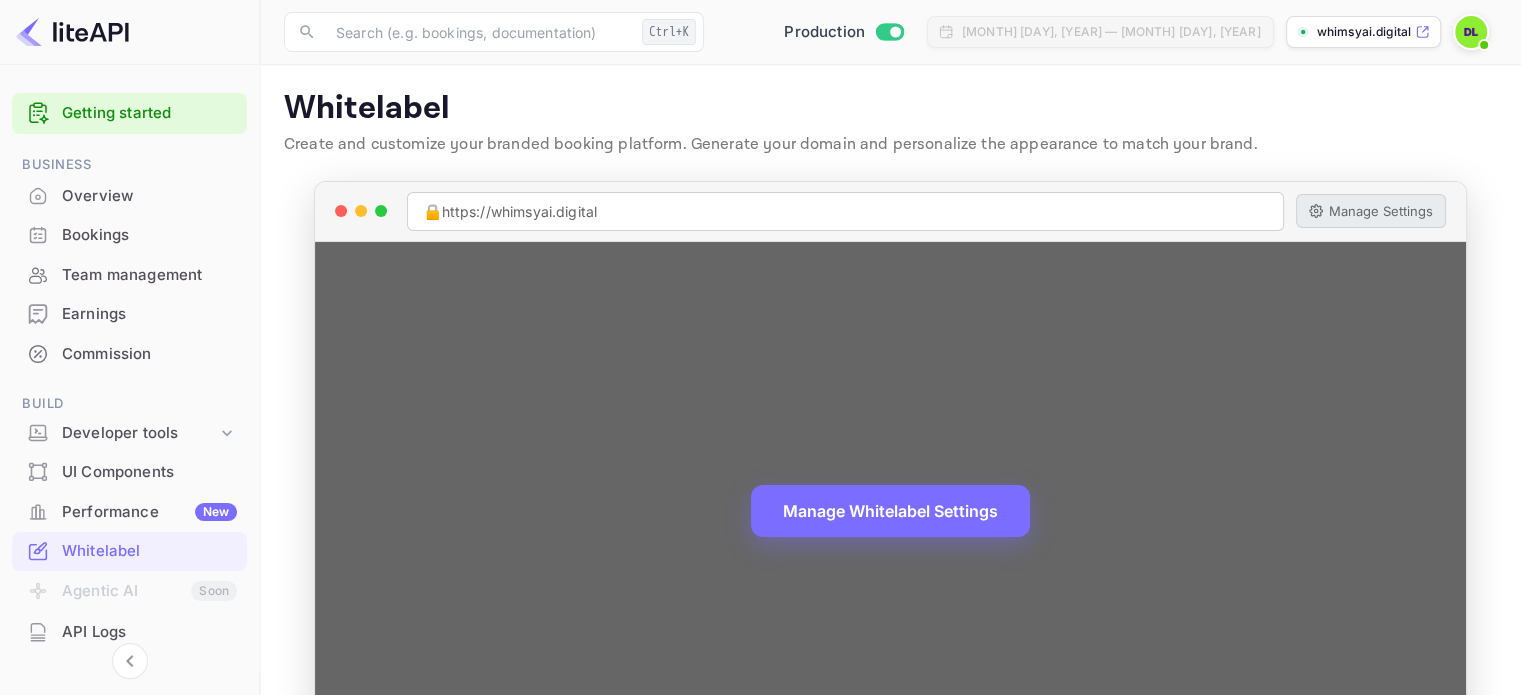 click on "Manage Settings" at bounding box center [1371, 211] 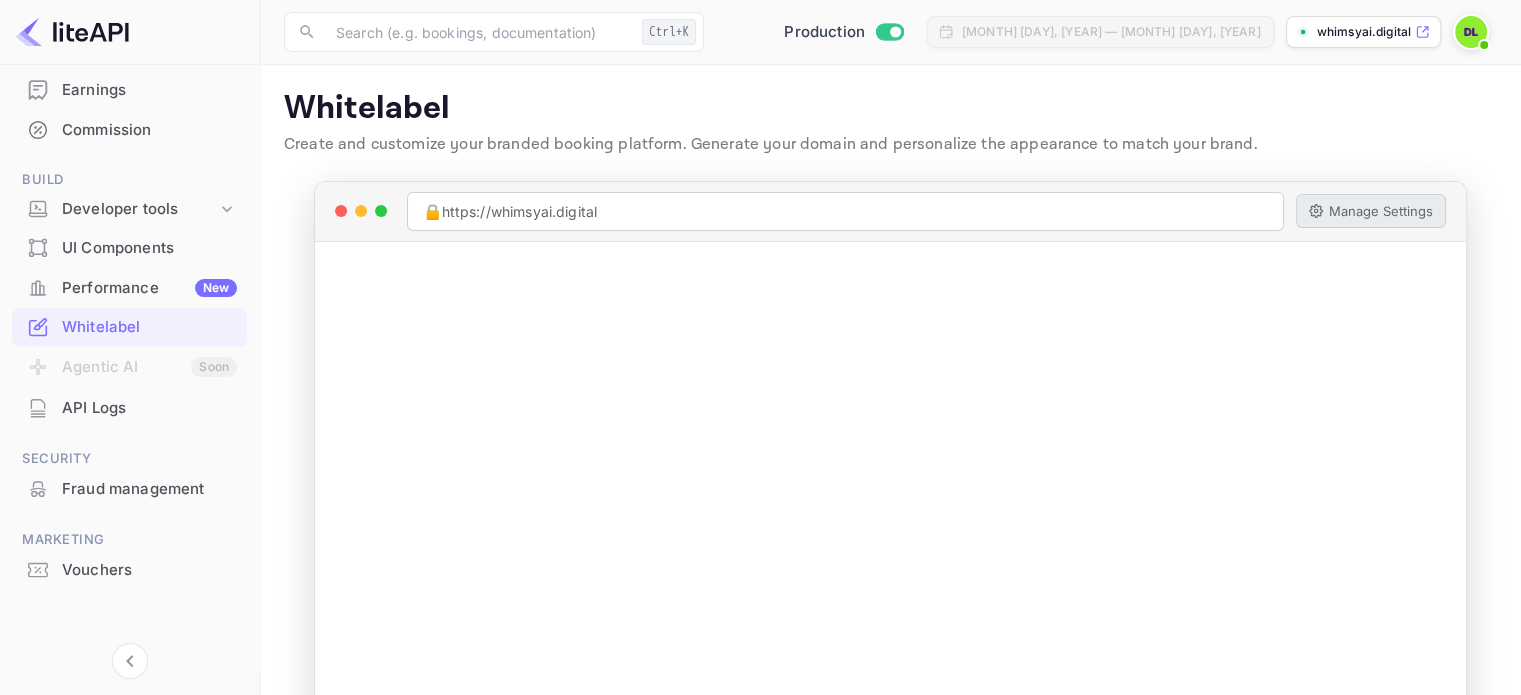 scroll, scrollTop: 229, scrollLeft: 0, axis: vertical 